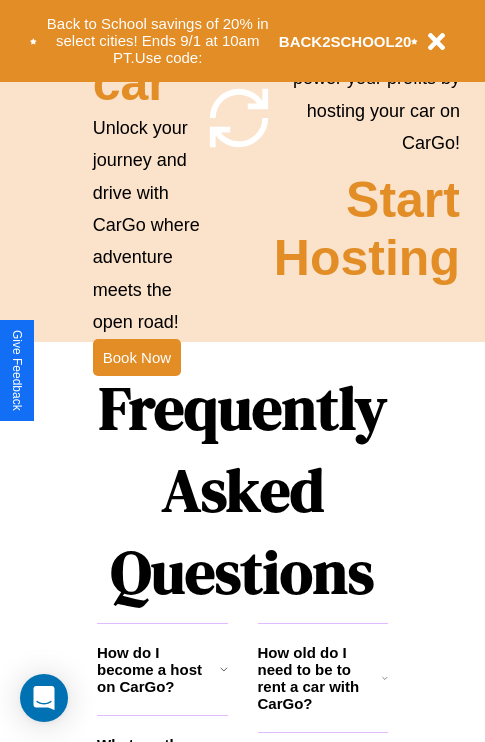 scroll, scrollTop: 1947, scrollLeft: 0, axis: vertical 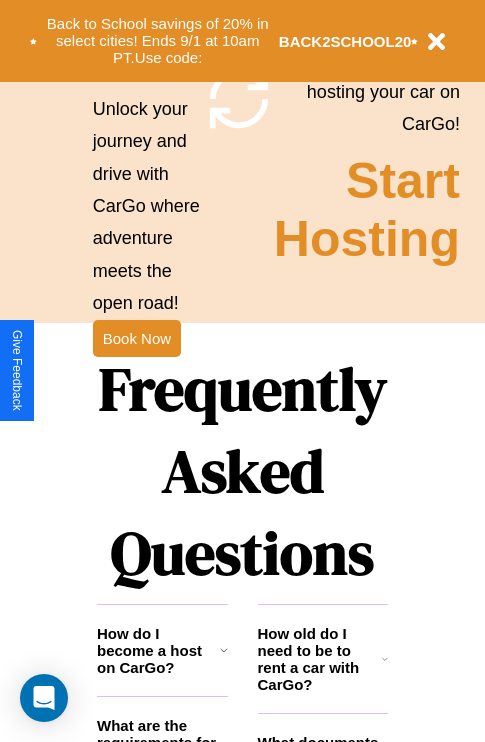 click on "Frequently Asked Questions" at bounding box center (242, 471) 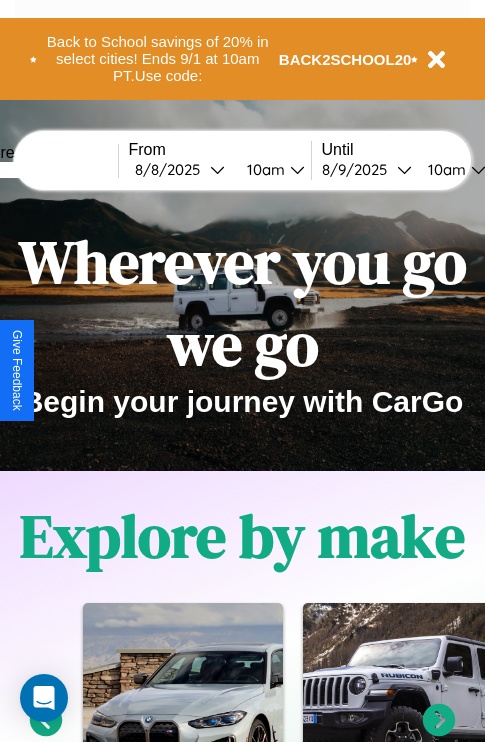 scroll, scrollTop: 0, scrollLeft: 0, axis: both 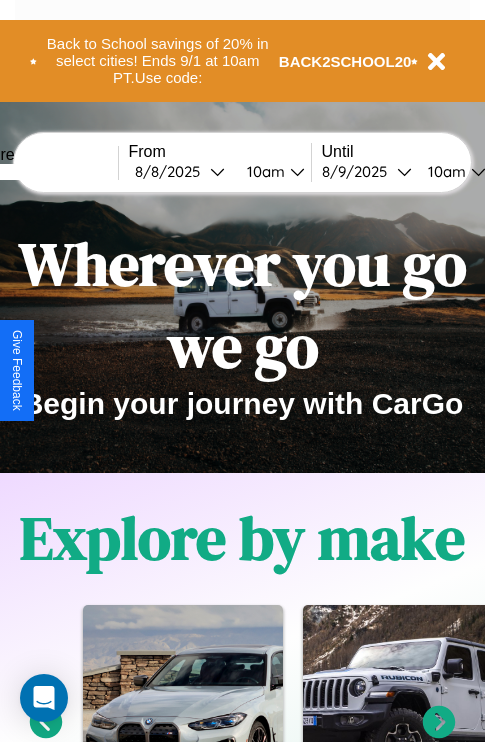 click at bounding box center (43, 172) 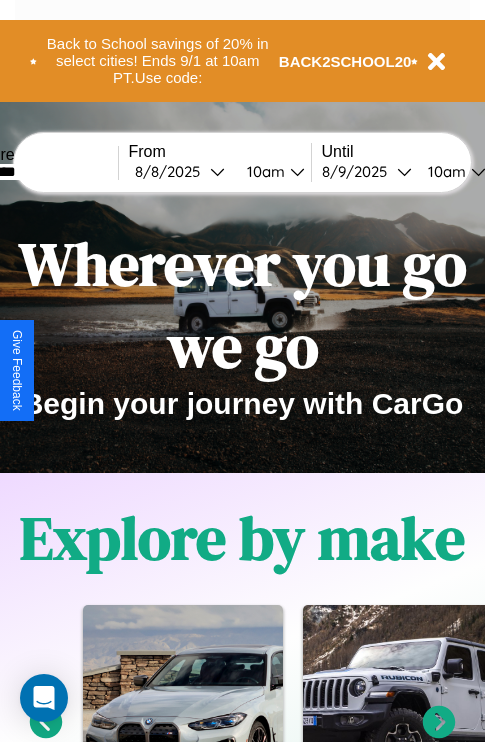 type on "********" 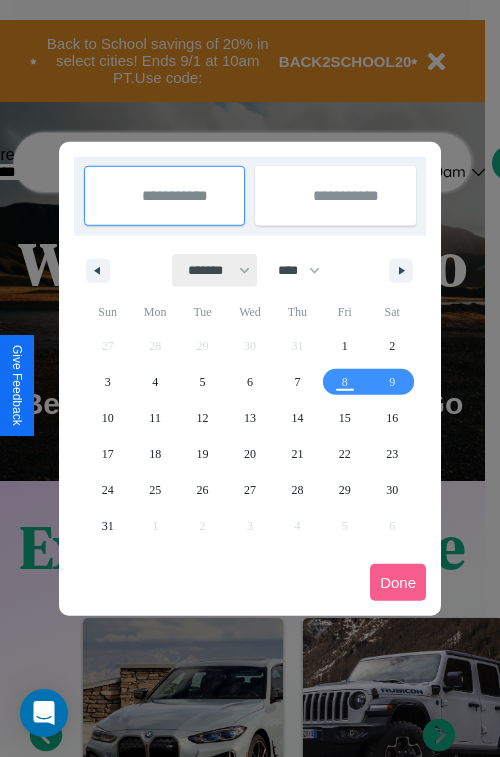 click on "******* ******** ***** ***** *** **** **** ****** ********* ******* ******** ********" at bounding box center (215, 270) 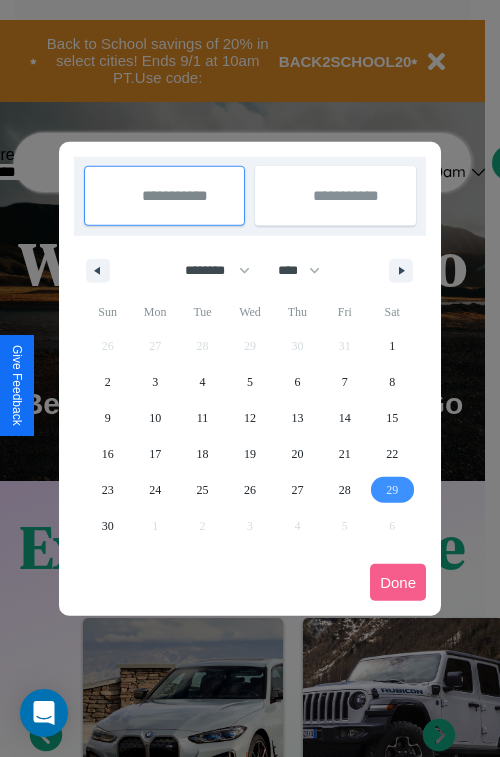 click on "29" at bounding box center [392, 490] 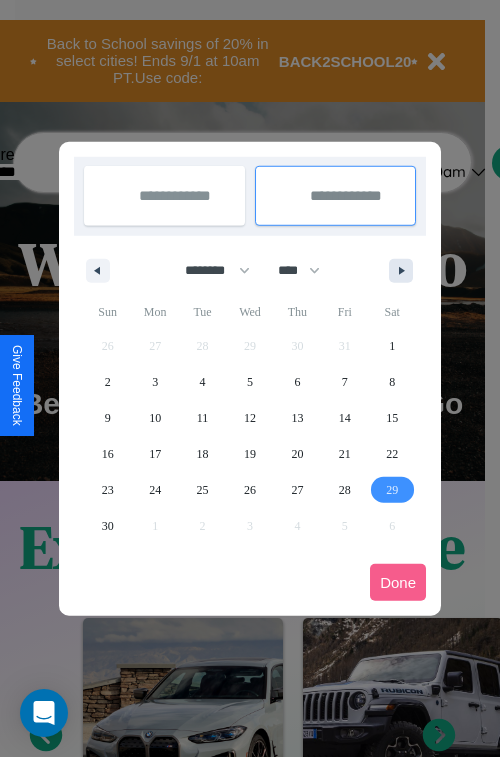 click at bounding box center [405, 271] 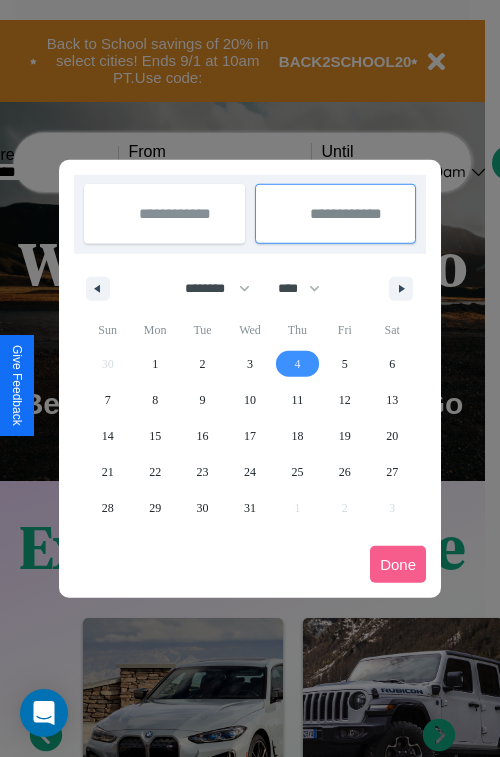 click on "4" at bounding box center [297, 364] 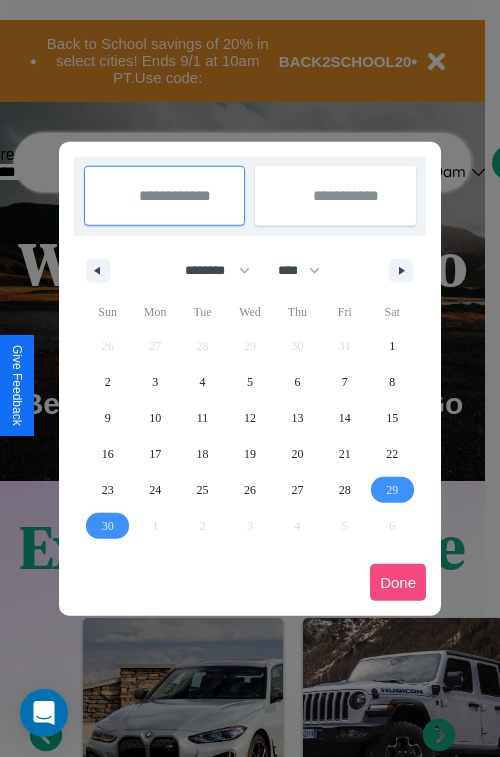 click on "Done" at bounding box center (398, 582) 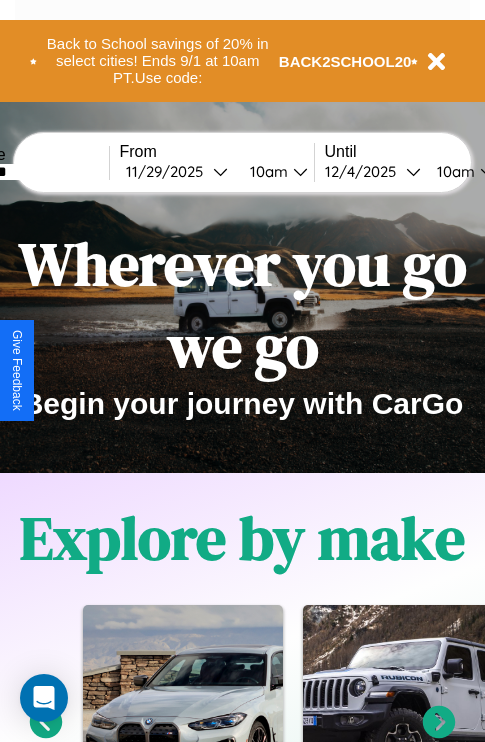 scroll, scrollTop: 0, scrollLeft: 77, axis: horizontal 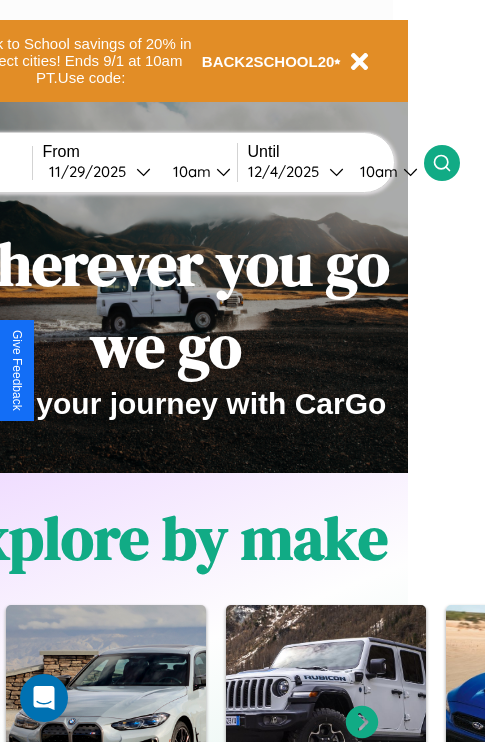 click 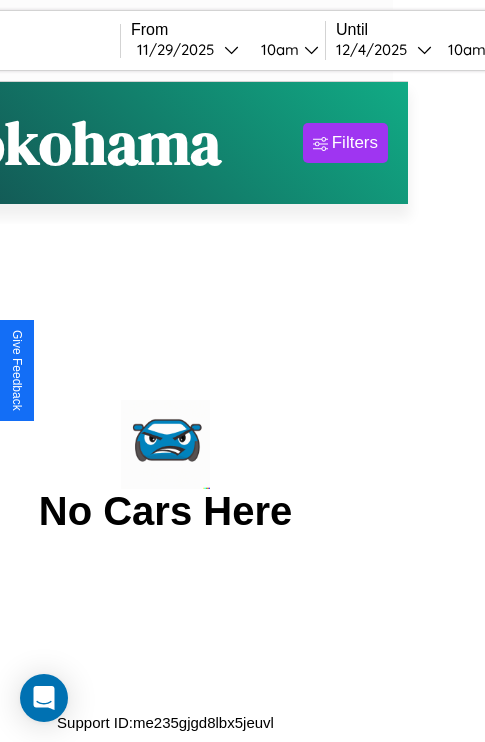 scroll, scrollTop: 0, scrollLeft: 0, axis: both 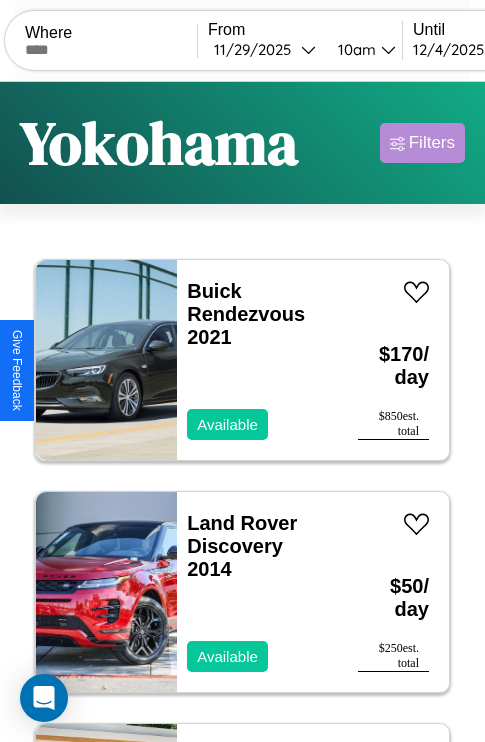 click on "Filters" at bounding box center (432, 143) 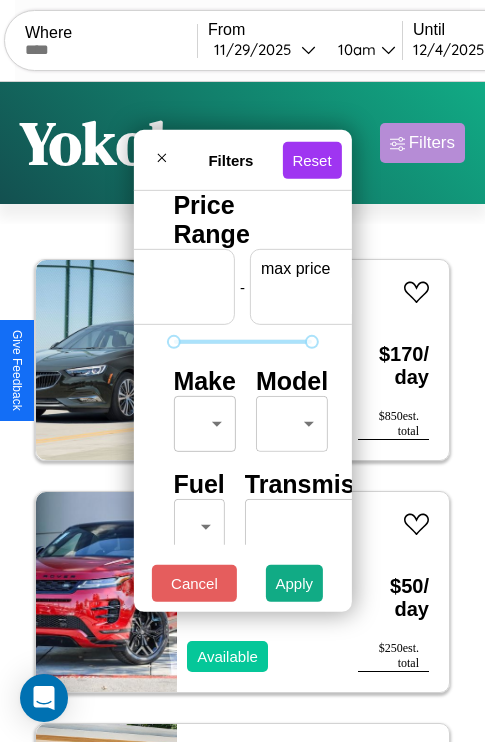 scroll, scrollTop: 0, scrollLeft: 124, axis: horizontal 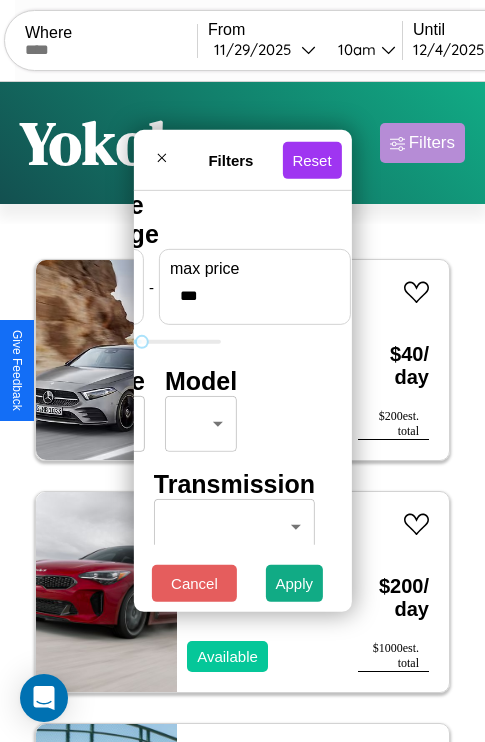 type on "***" 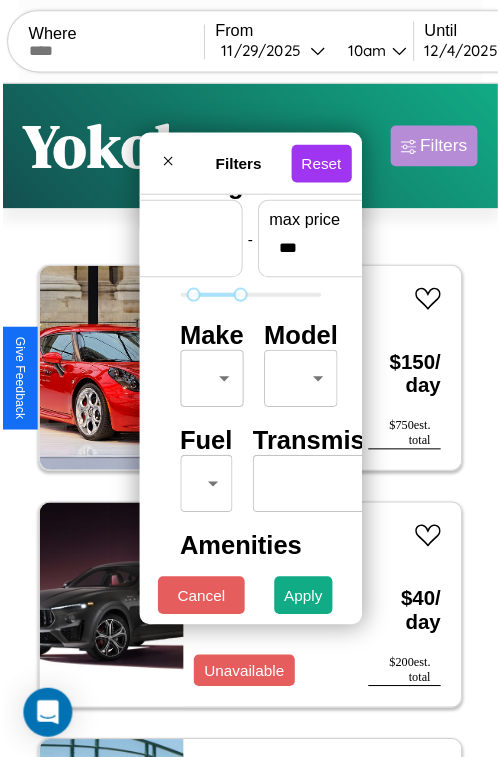scroll, scrollTop: 59, scrollLeft: 0, axis: vertical 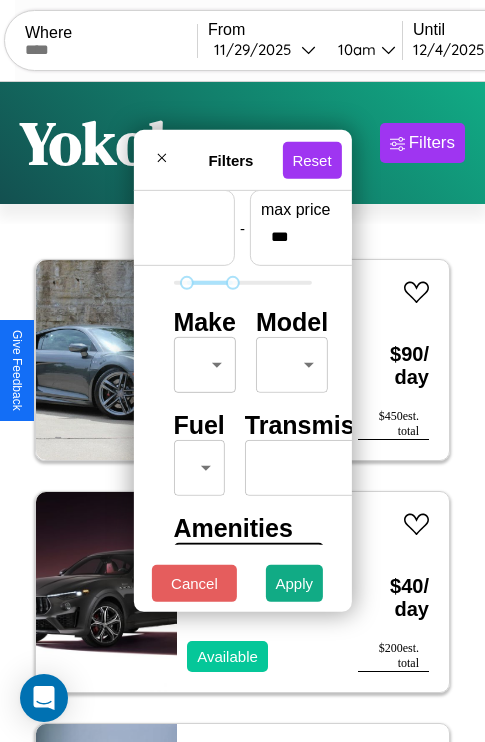 type on "**" 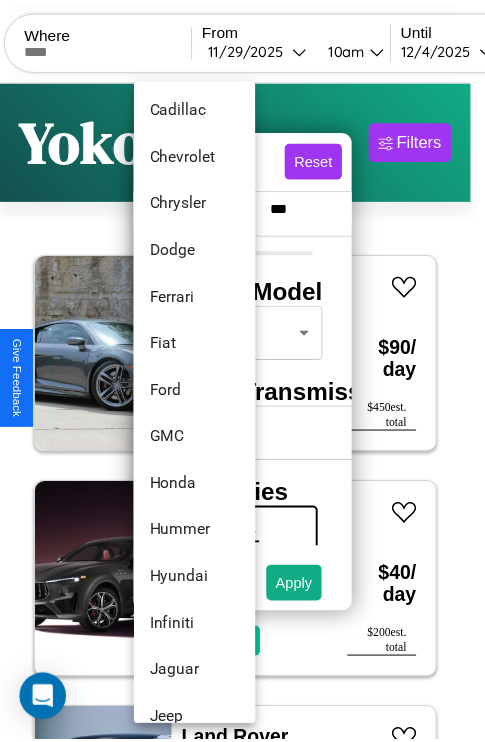 scroll, scrollTop: 710, scrollLeft: 0, axis: vertical 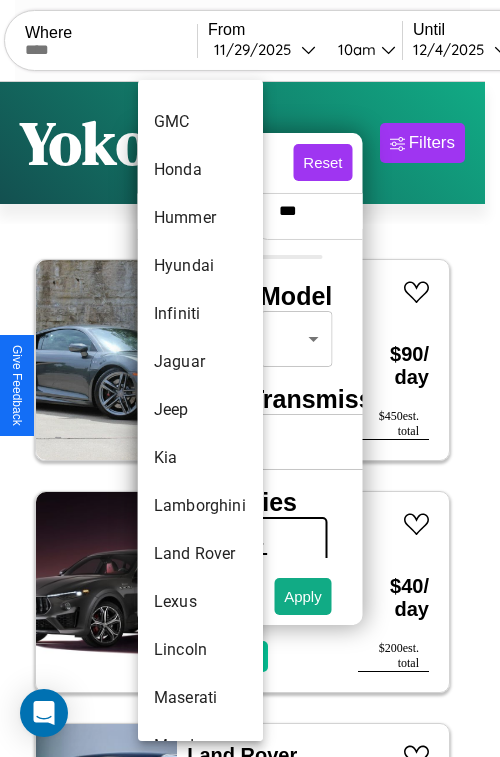 click on "Jeep" at bounding box center (200, 410) 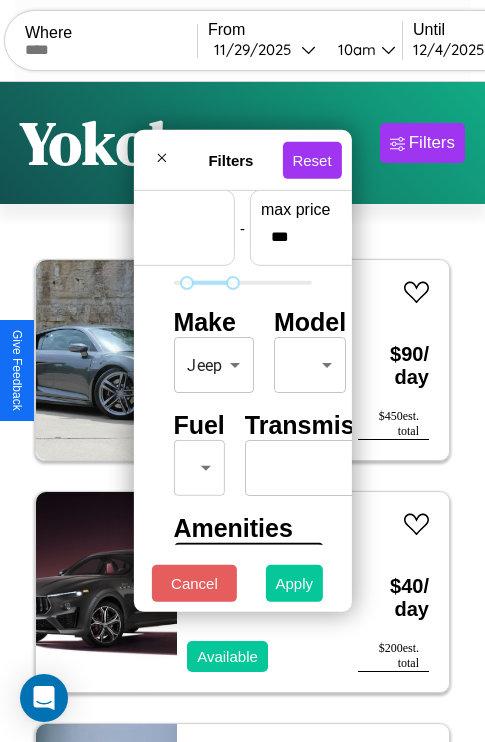 click on "Apply" at bounding box center (295, 583) 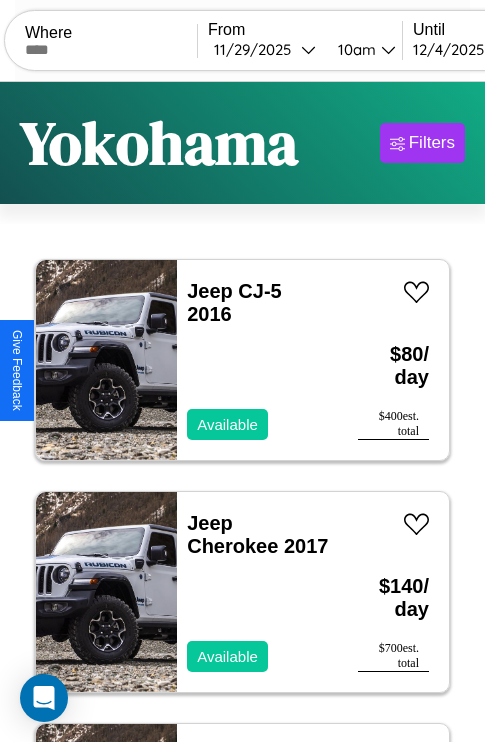 scroll, scrollTop: 79, scrollLeft: 0, axis: vertical 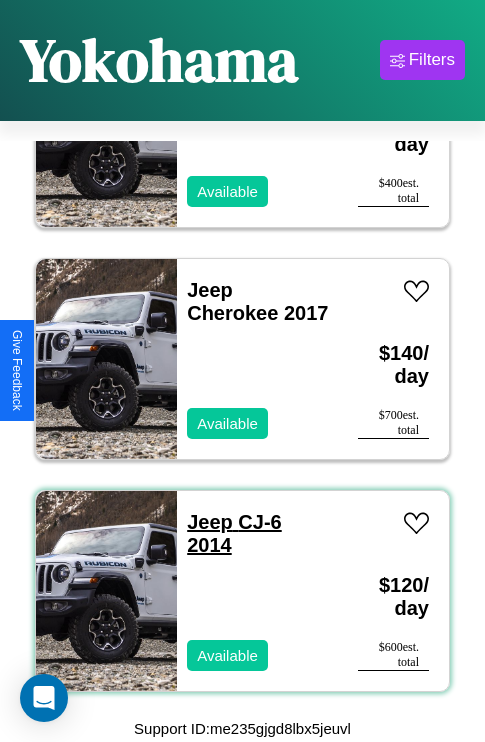 click on "Jeep   CJ-6   2014" at bounding box center [234, 533] 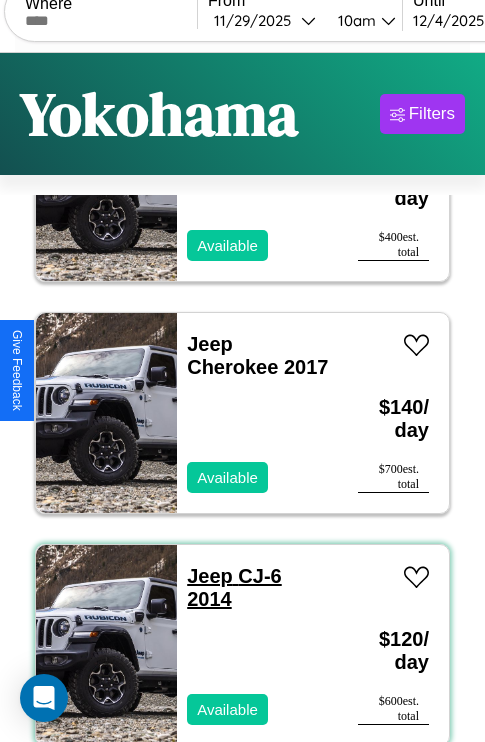 scroll, scrollTop: 78, scrollLeft: 0, axis: vertical 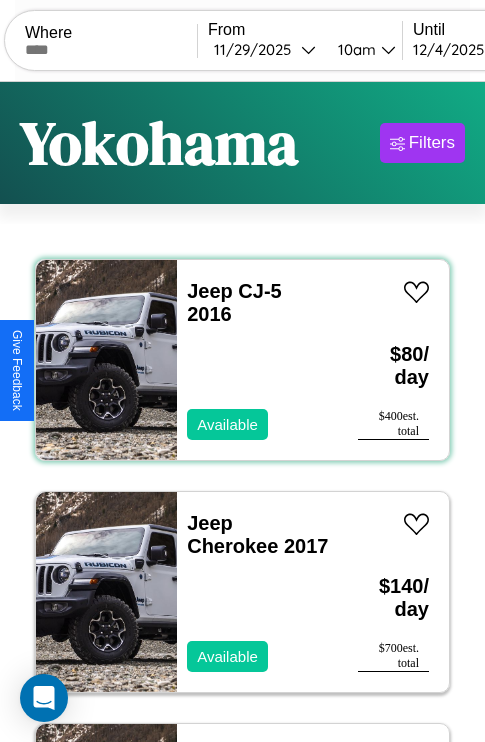 click on "Jeep   CJ-5   2016 Available" at bounding box center (257, 360) 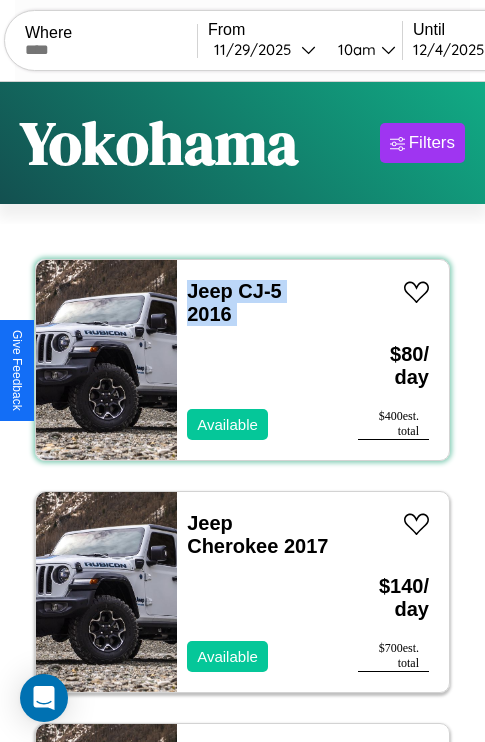 click on "Jeep   CJ-5   2016 Available" at bounding box center (257, 360) 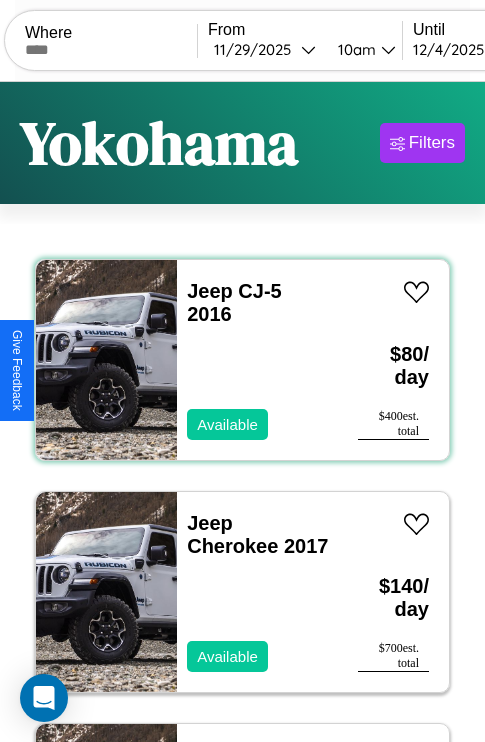 click on "Jeep   CJ-5   2016 Available" at bounding box center [257, 360] 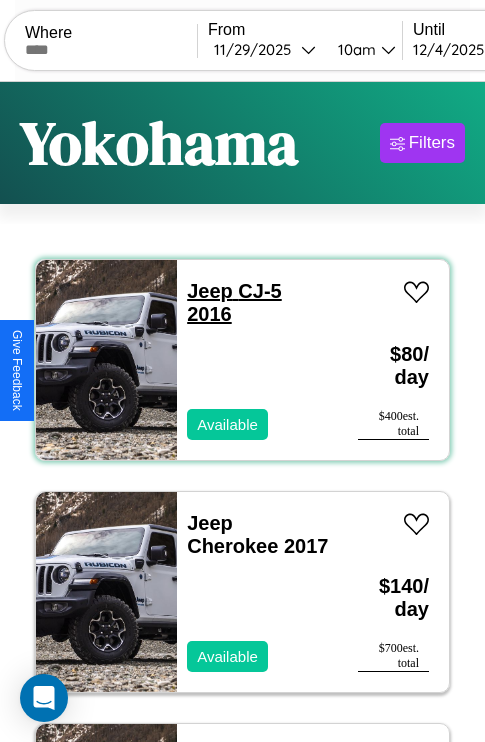 click on "Jeep   CJ-5   2016" at bounding box center [234, 302] 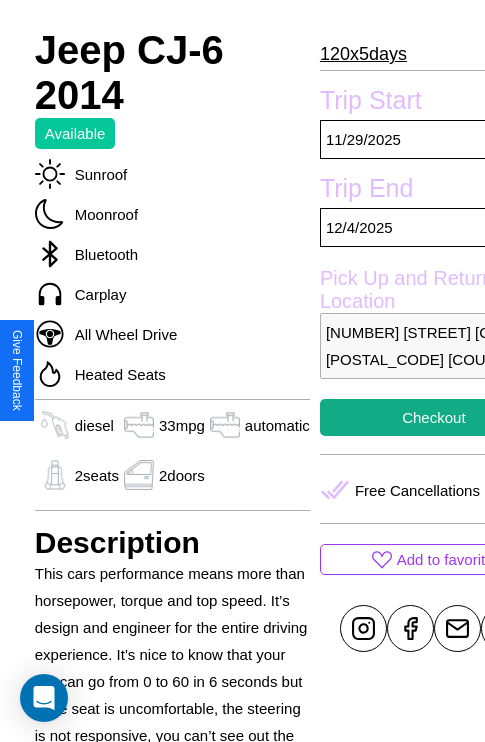 scroll, scrollTop: 588, scrollLeft: 68, axis: both 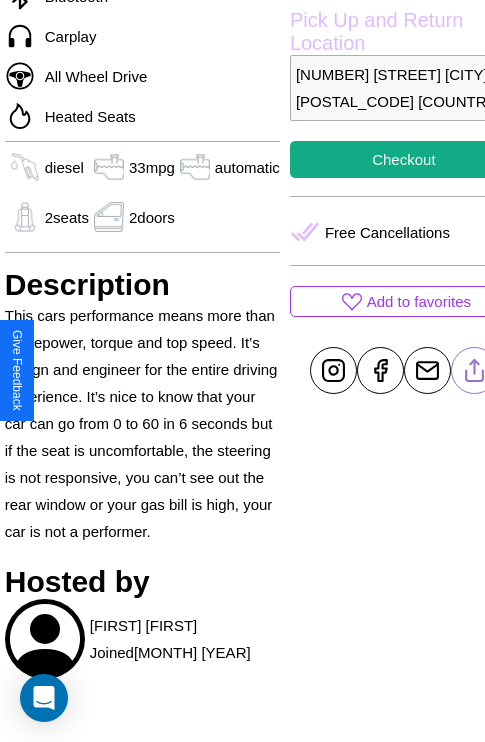 click 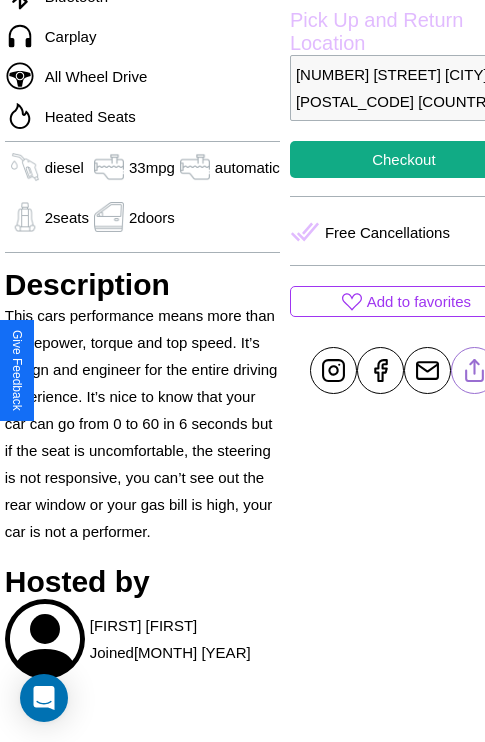 scroll, scrollTop: 377, scrollLeft: 88, axis: both 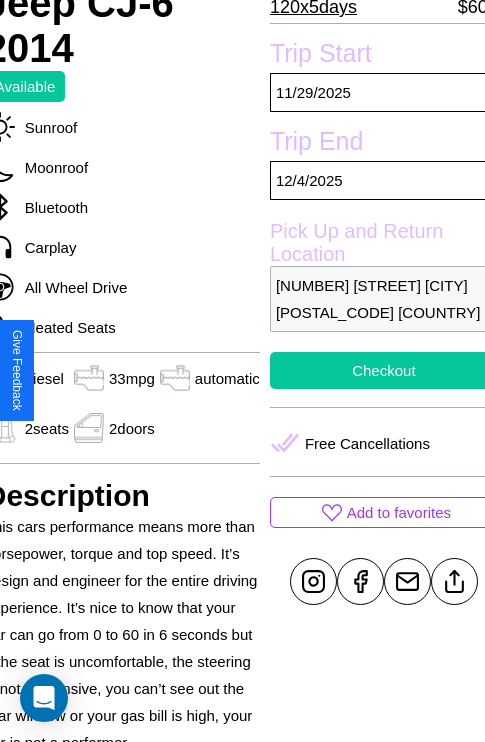 click on "Checkout" at bounding box center (384, 370) 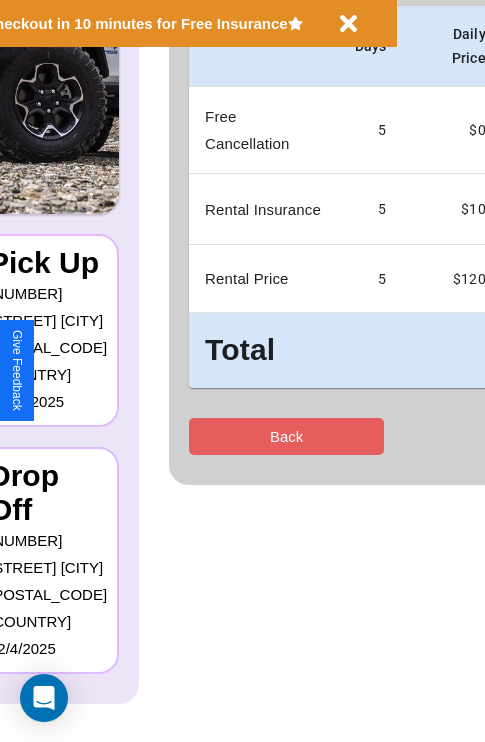 scroll, scrollTop: 0, scrollLeft: 0, axis: both 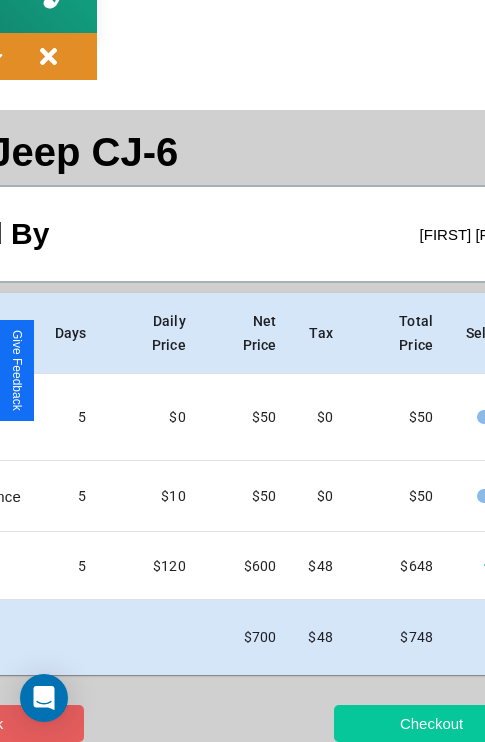 click on "Checkout" at bounding box center (431, 723) 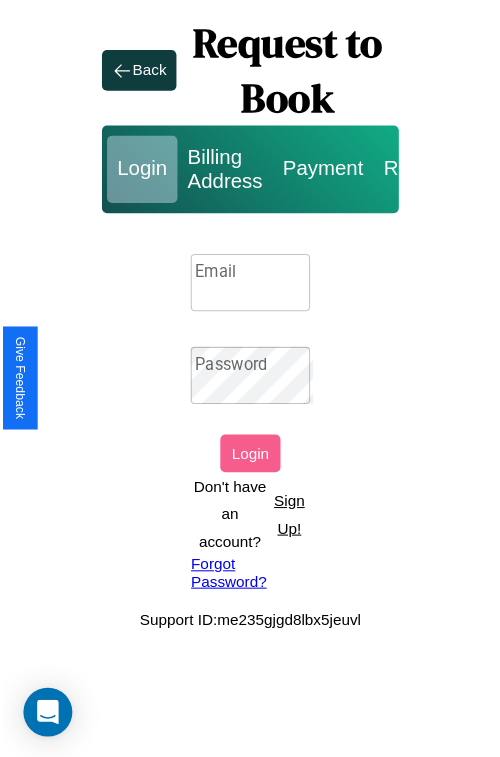scroll, scrollTop: 0, scrollLeft: 0, axis: both 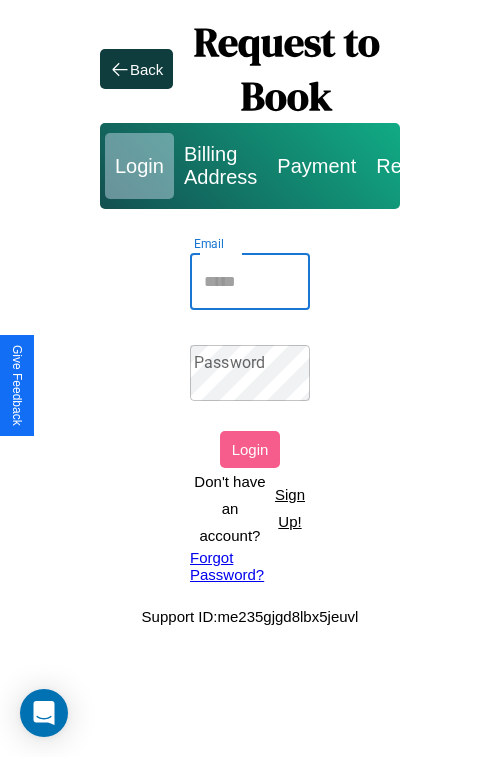click on "Email" at bounding box center (250, 282) 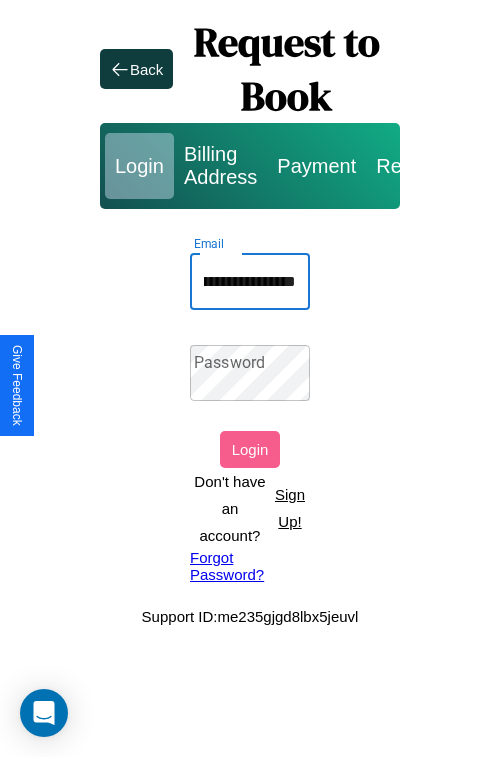 scroll, scrollTop: 0, scrollLeft: 90, axis: horizontal 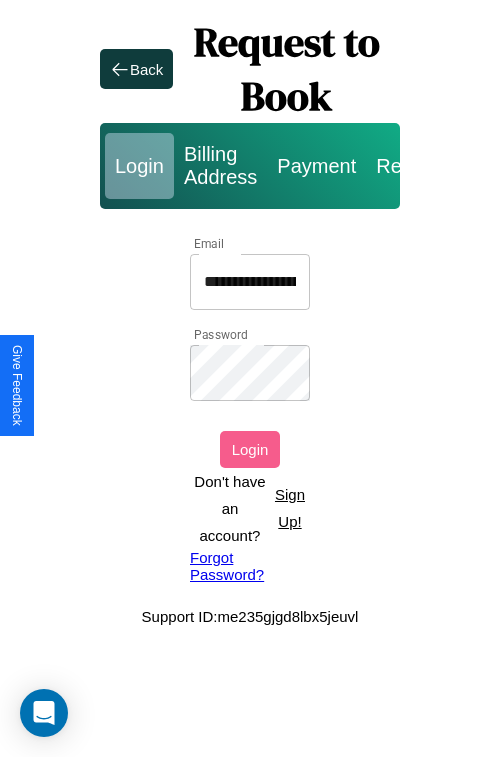 click on "Login" at bounding box center [250, 449] 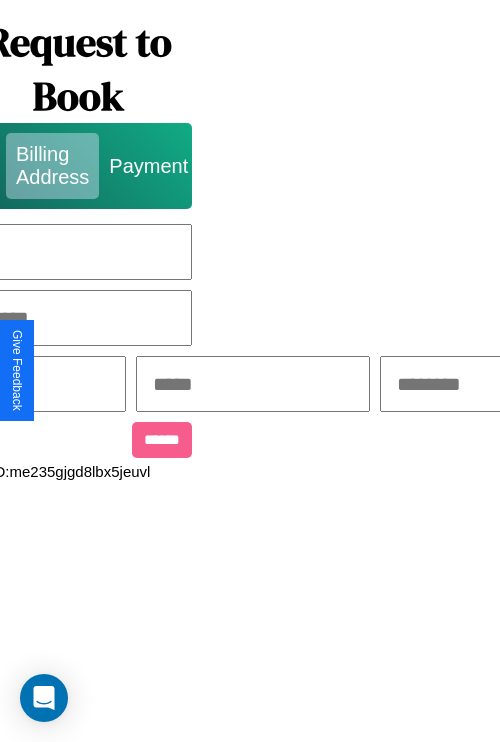 scroll, scrollTop: 0, scrollLeft: 517, axis: horizontal 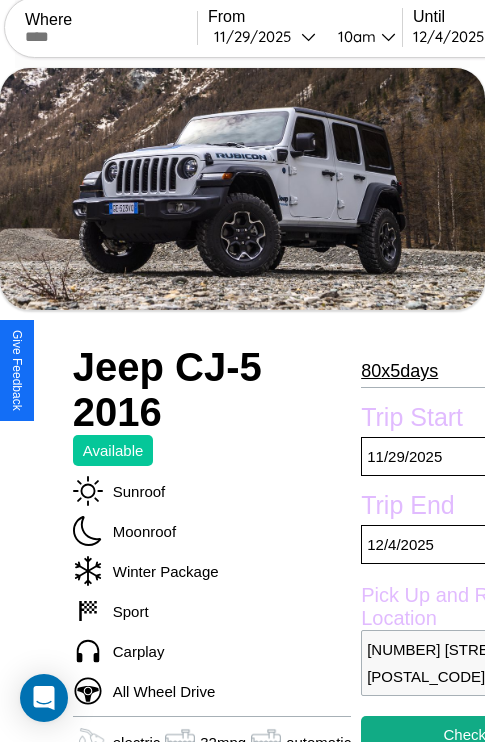 click on "80  x  5  days" at bounding box center (399, 371) 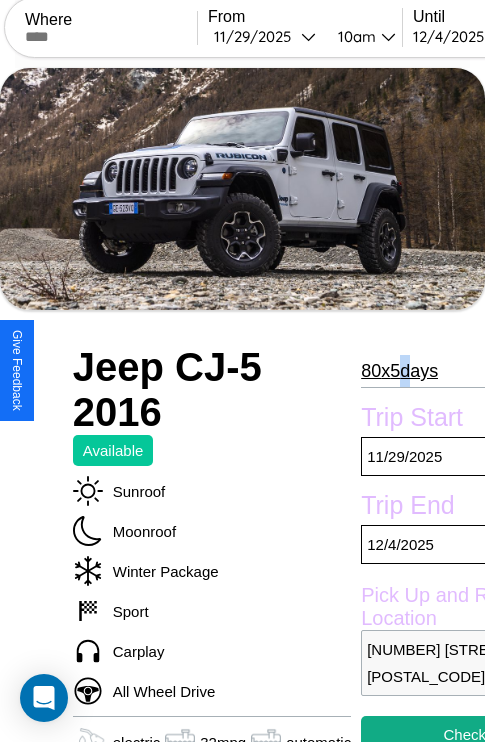 click on "80  x  5  days" at bounding box center [399, 371] 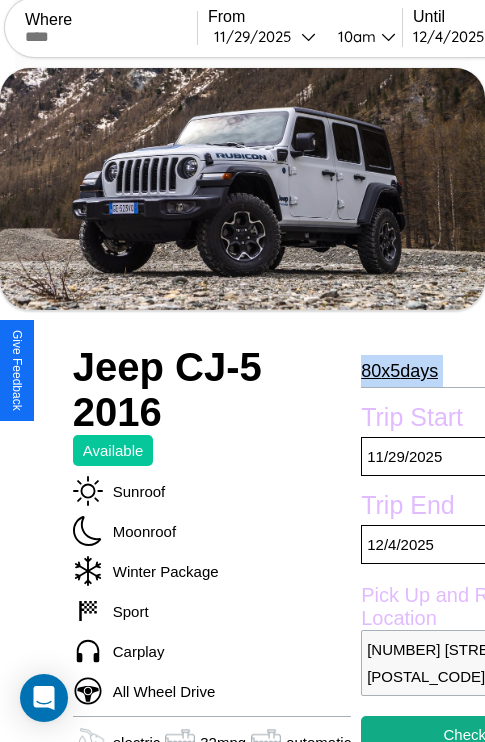 click on "80  x  5  days" at bounding box center [399, 371] 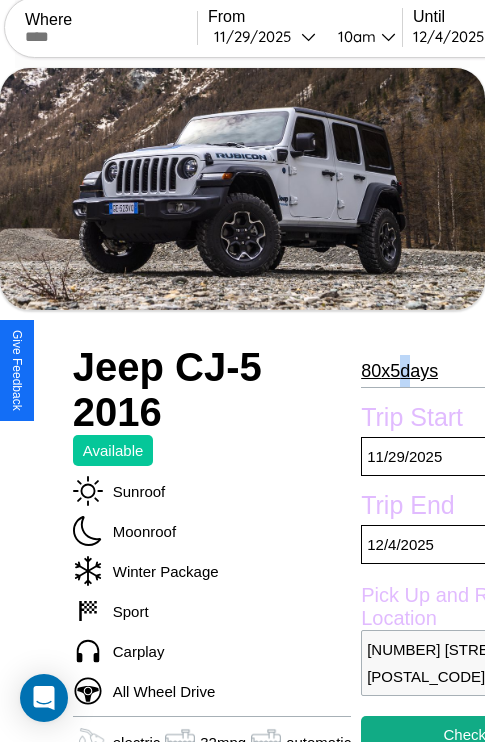 click on "80  x  5  days" at bounding box center (399, 371) 